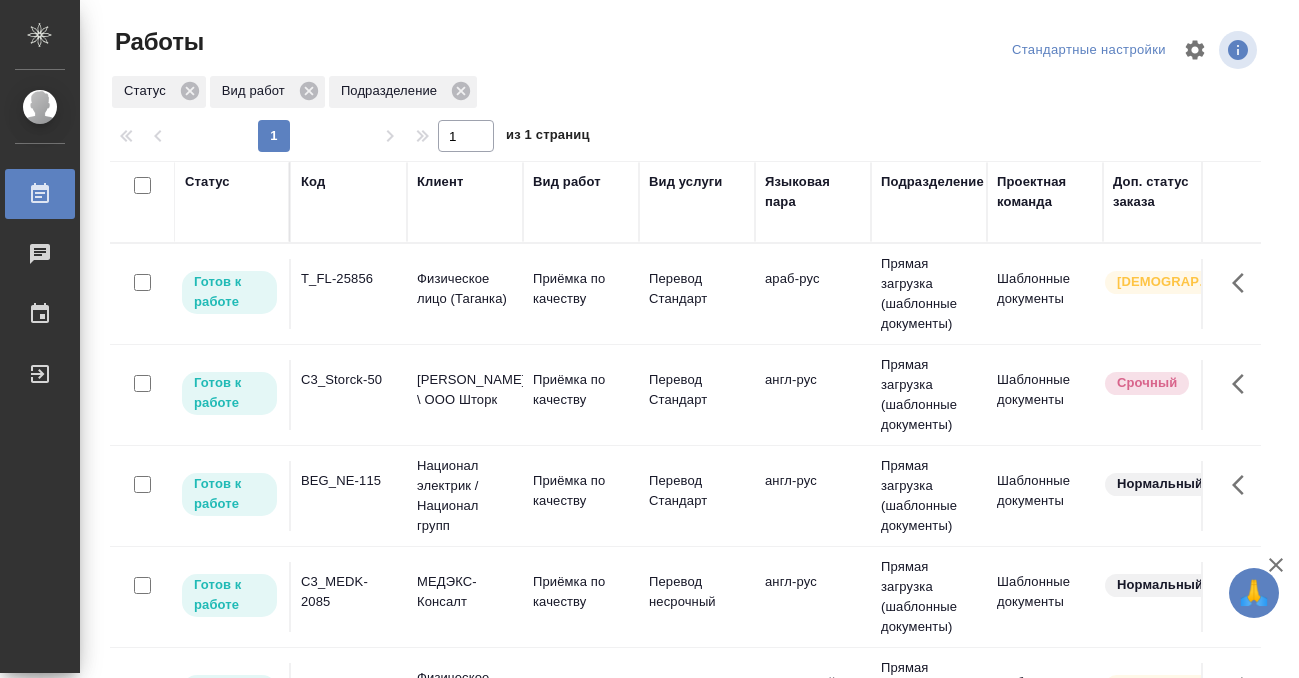 scroll, scrollTop: 0, scrollLeft: 0, axis: both 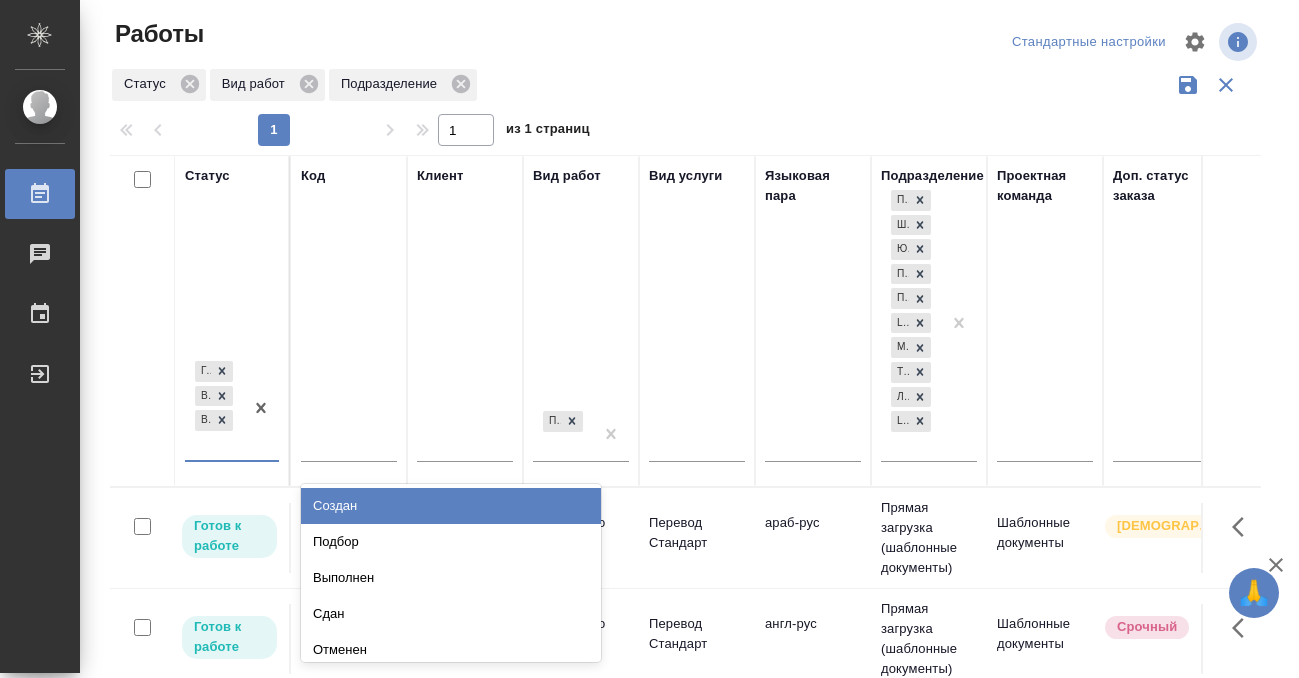 click on "option Создан focused, 1 of 8. 5 results available. Use Up and Down to choose options, press Enter to select the currently focused option, press Escape to exit the menu, press Tab to select the option and exit the menu. Готов к работе В работе В ожидании Создан Подбор Выполнен Сдан Отменен" at bounding box center (232, 416) 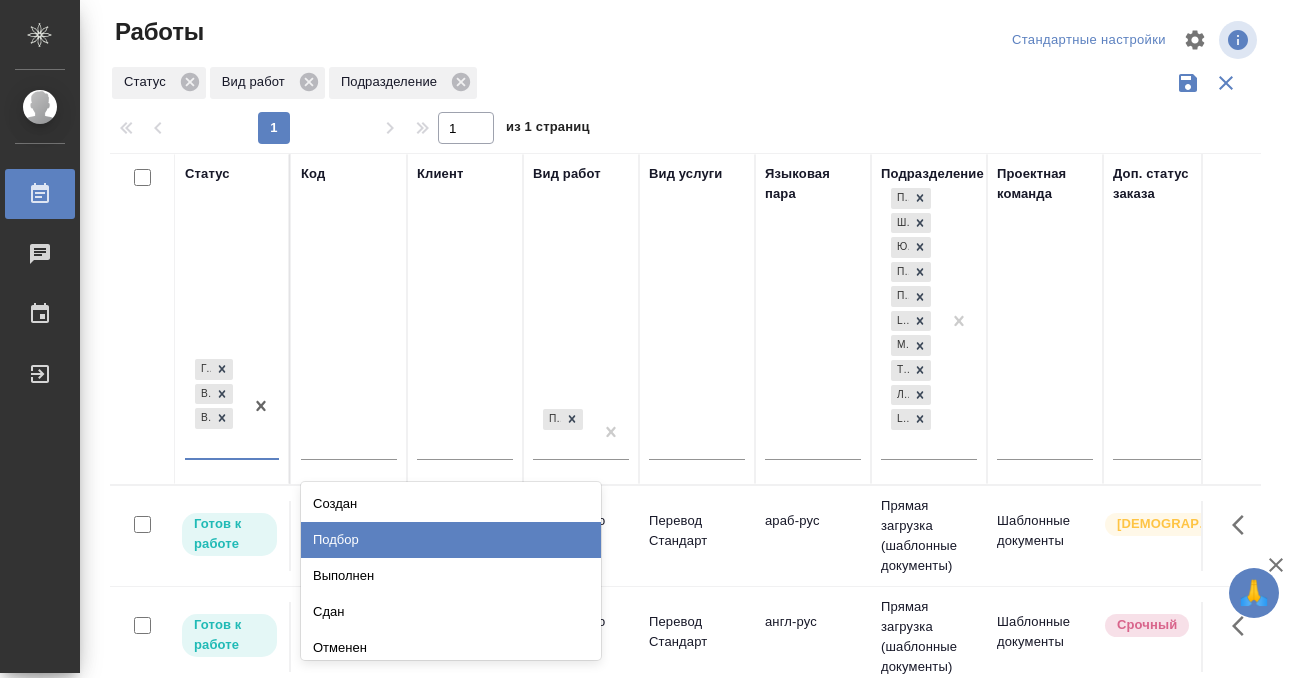 click on "Подбор" at bounding box center (451, 540) 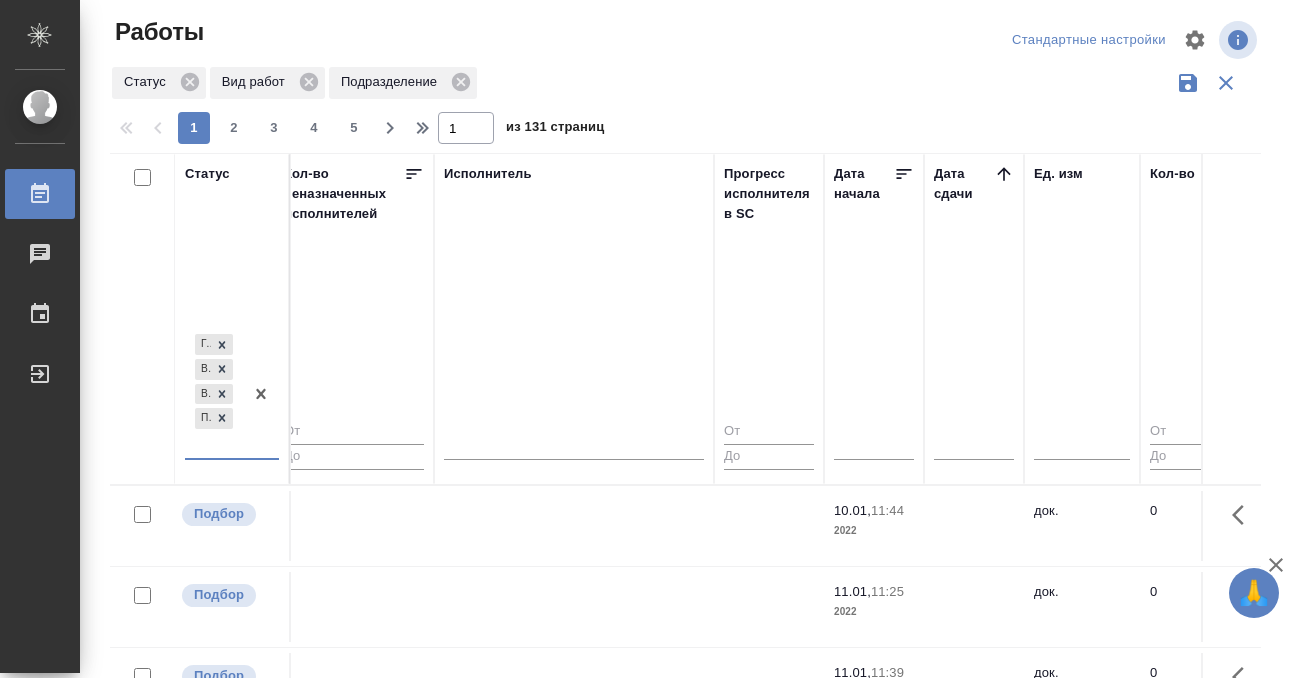 scroll, scrollTop: 0, scrollLeft: 1136, axis: horizontal 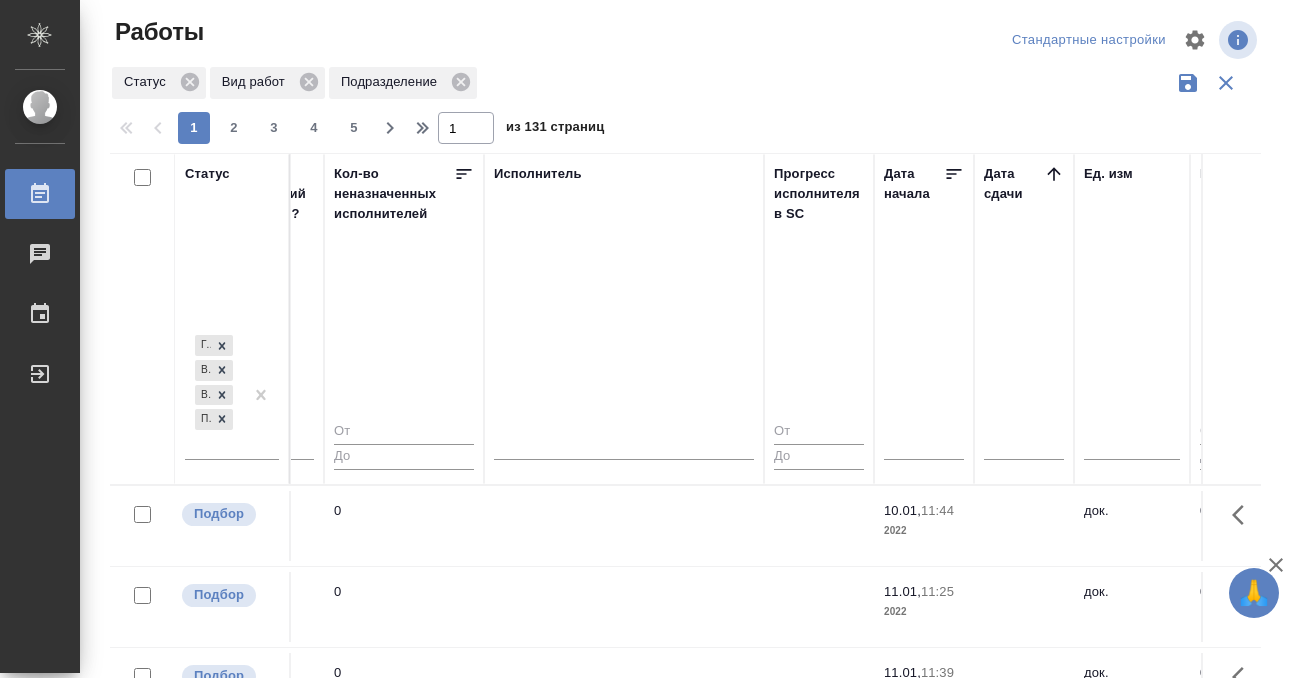 click 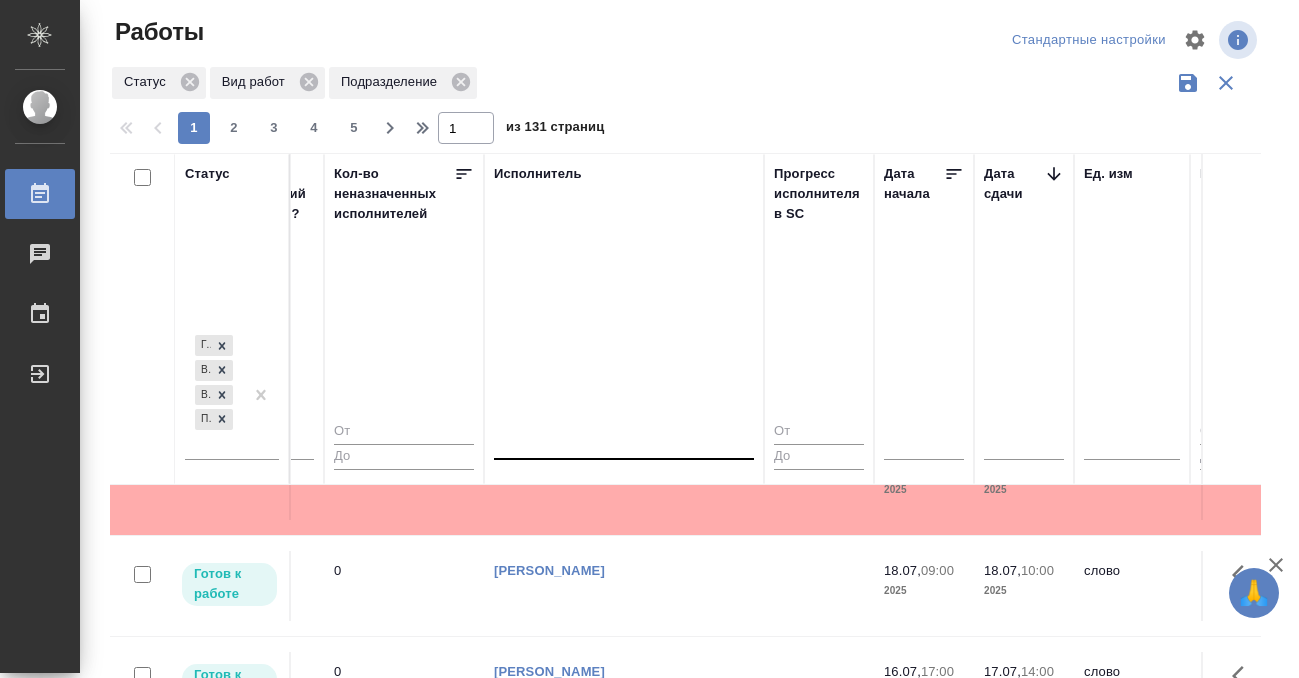 scroll, scrollTop: 503, scrollLeft: 1136, axis: both 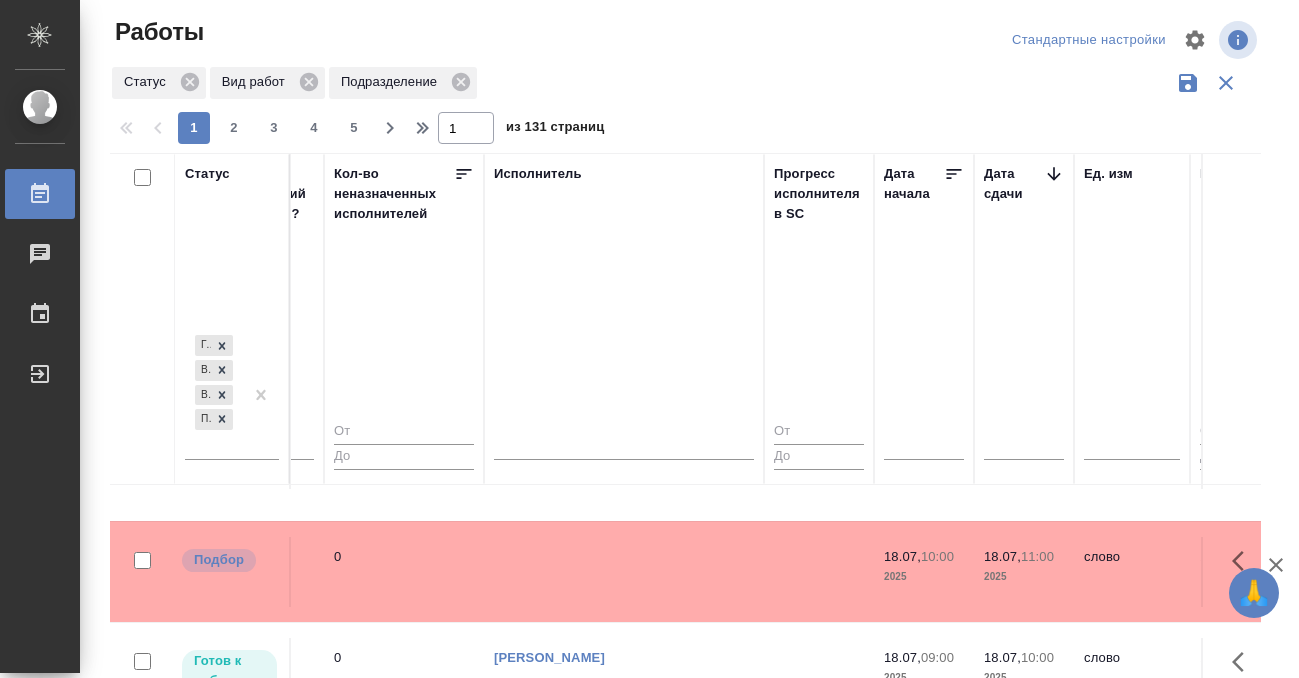 click at bounding box center [624, 33] 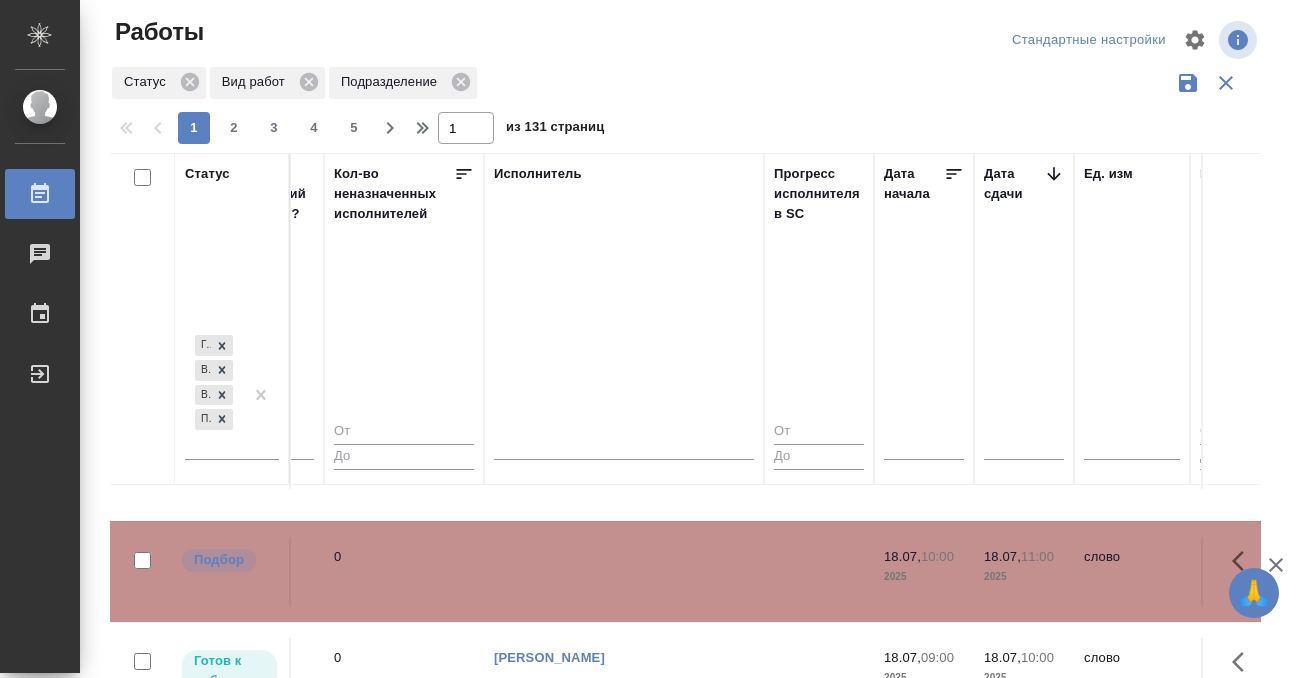 scroll, scrollTop: 870, scrollLeft: 1135, axis: both 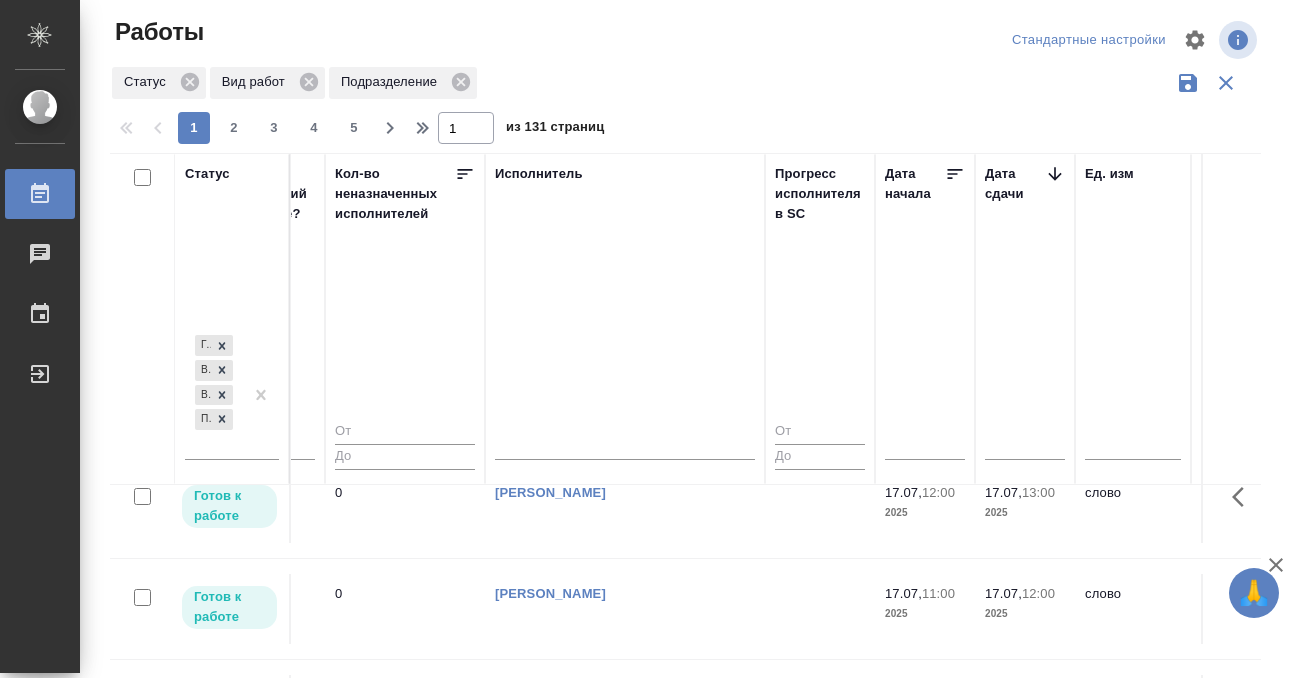 click on "Работы" at bounding box center [40, 194] 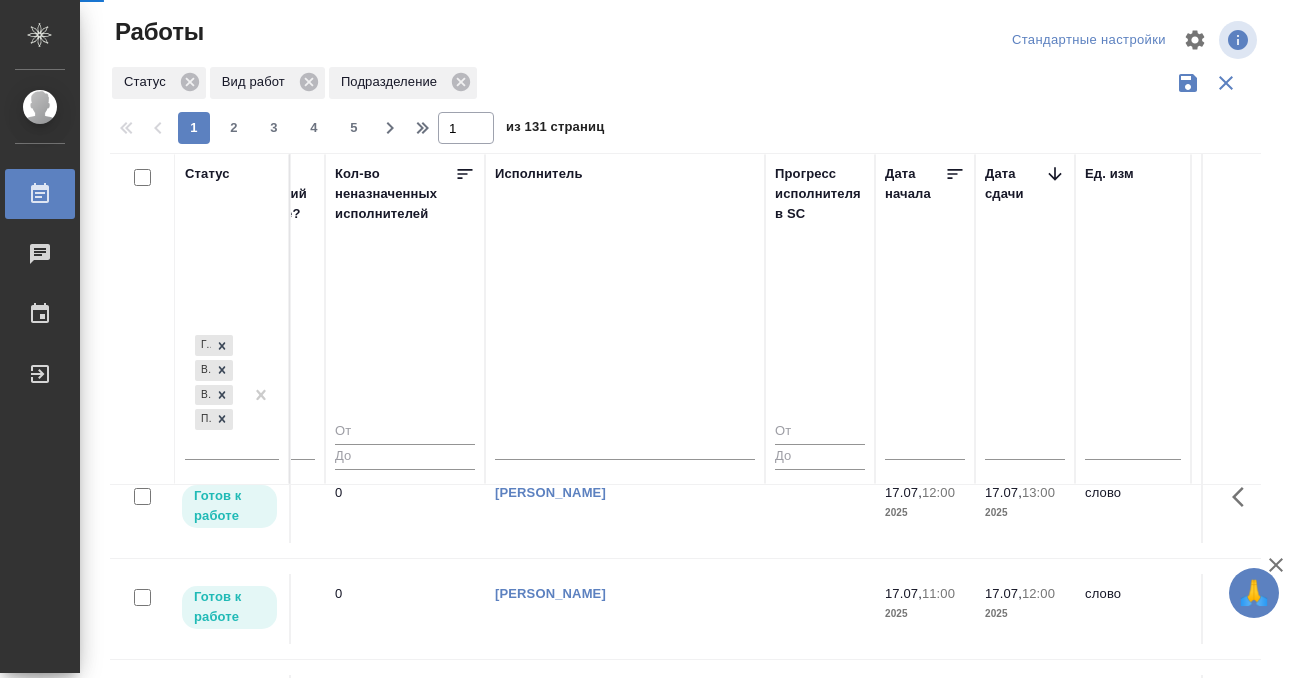 scroll, scrollTop: 1456, scrollLeft: 1135, axis: both 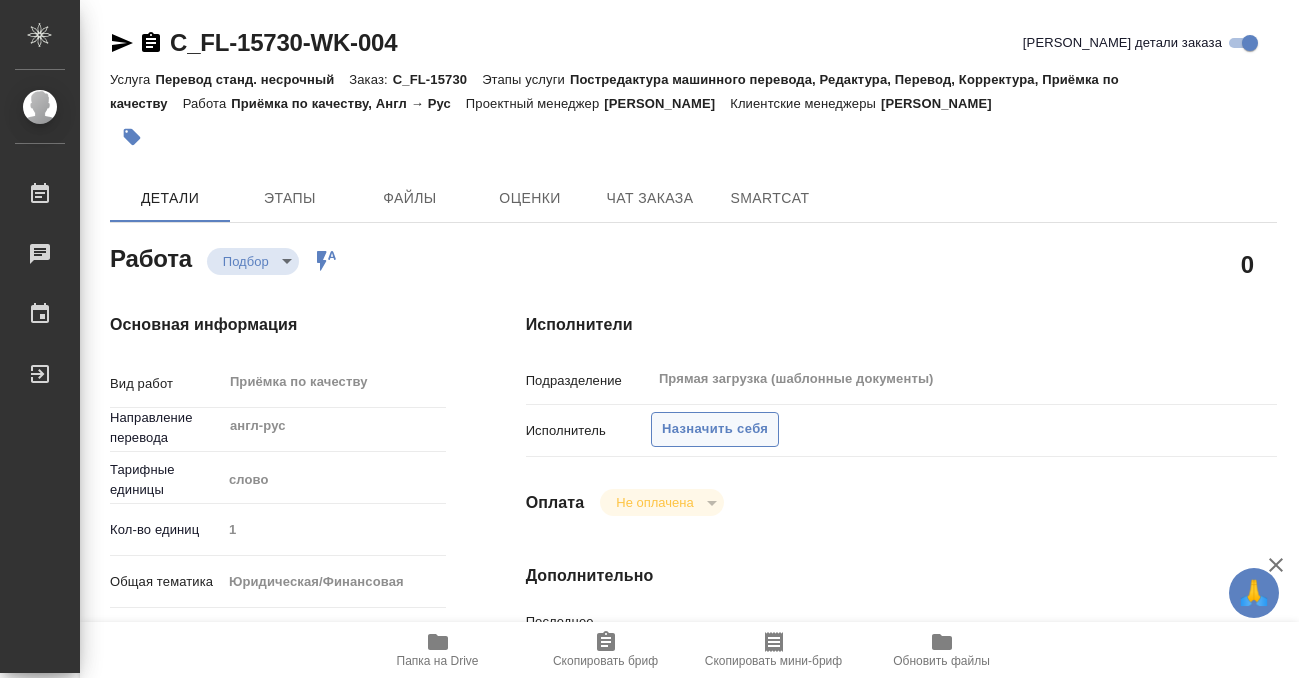click on "Назначить себя" at bounding box center (715, 429) 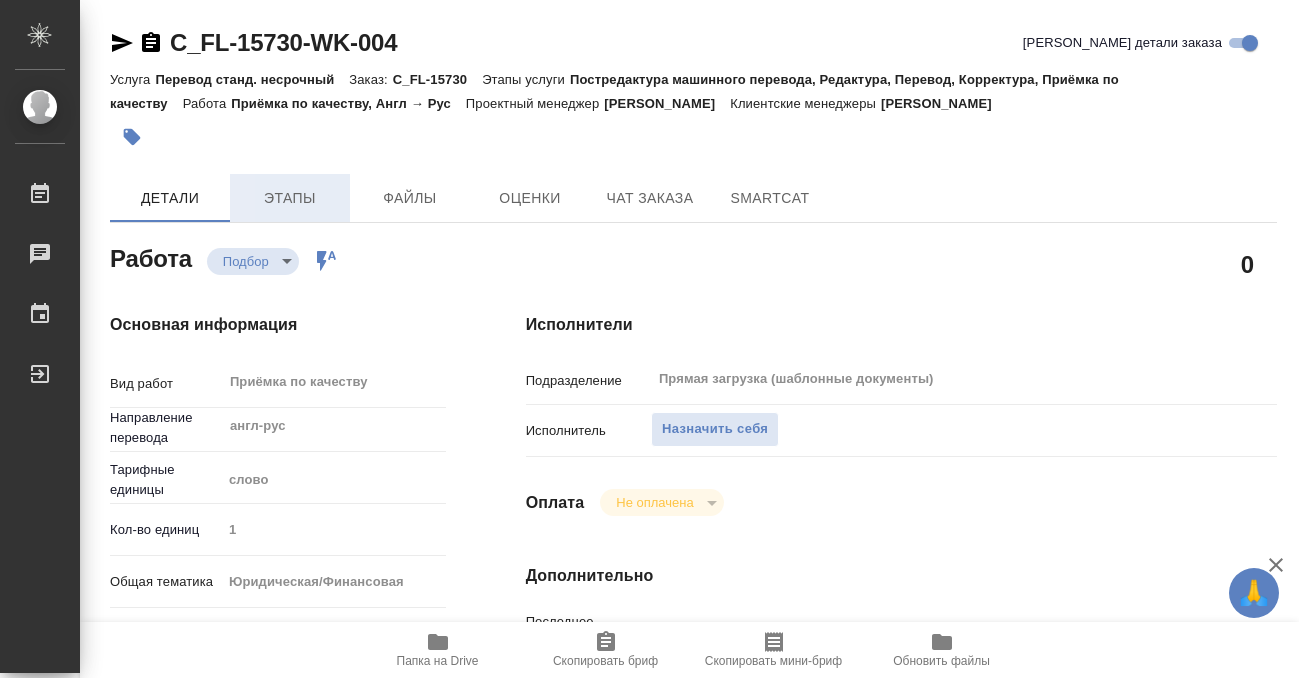 scroll, scrollTop: 105, scrollLeft: 0, axis: vertical 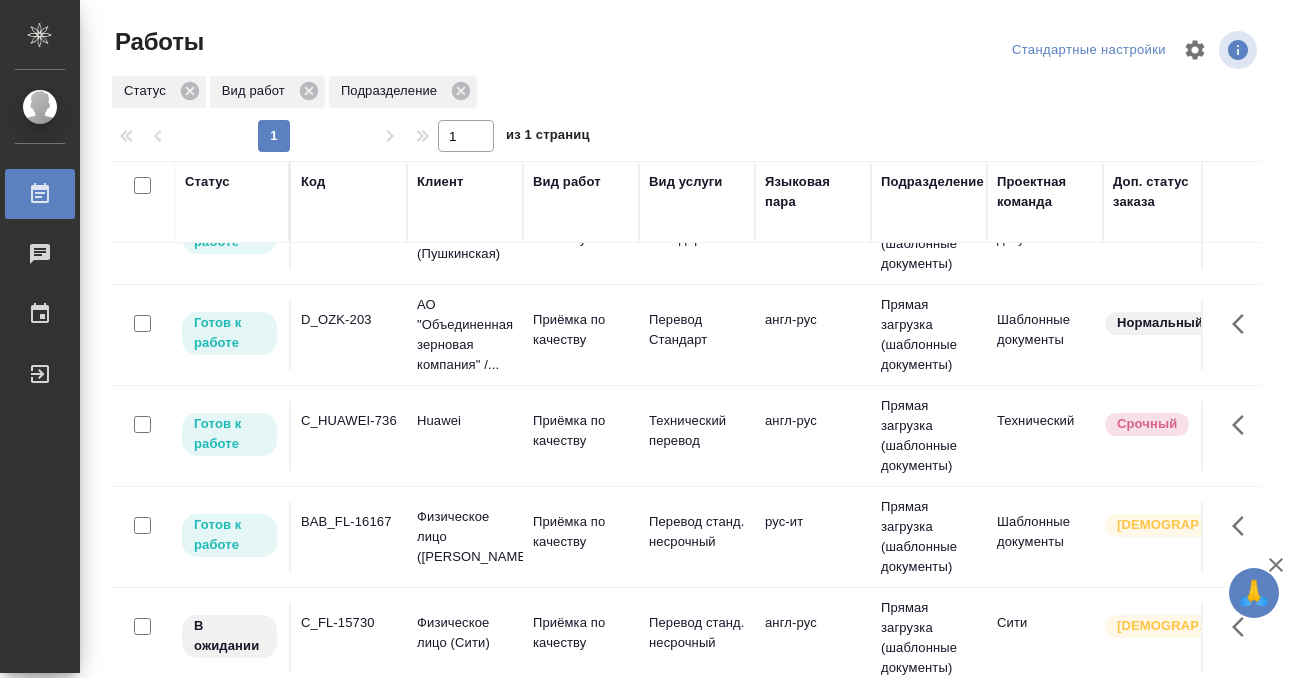 click on "C_HUAWEI-736" at bounding box center [349, -185] 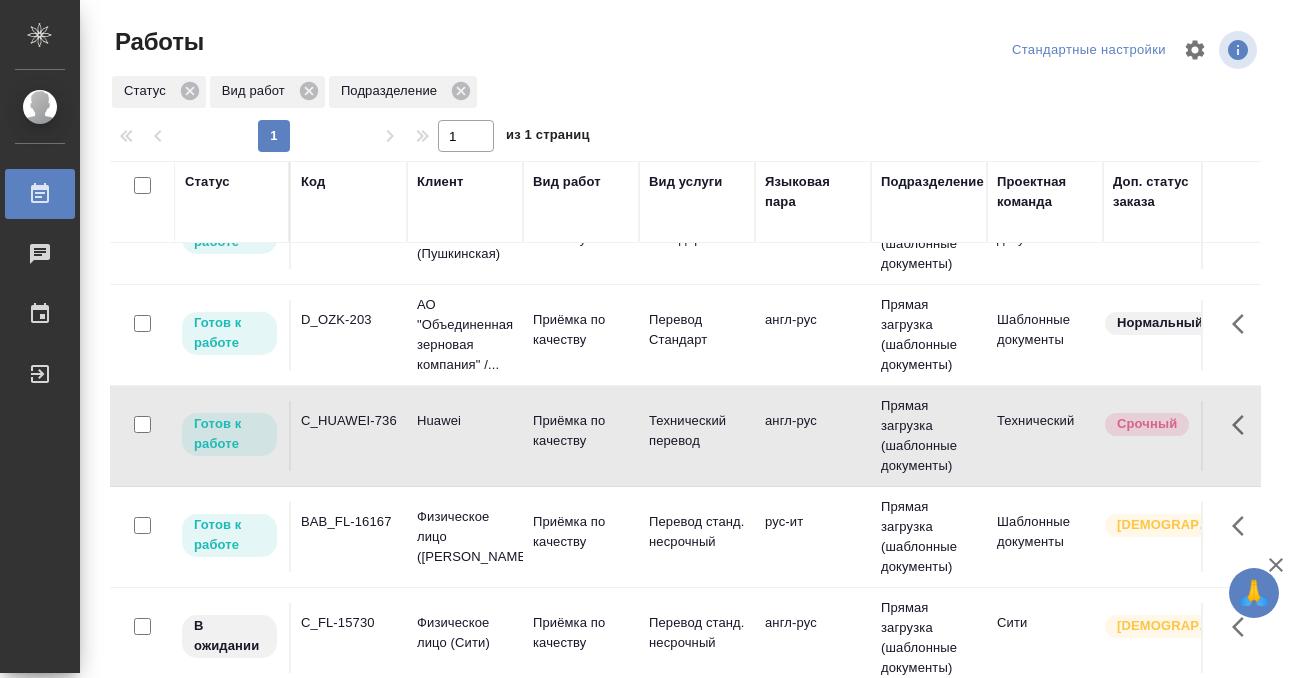 click on "C_HUAWEI-736" at bounding box center (349, -185) 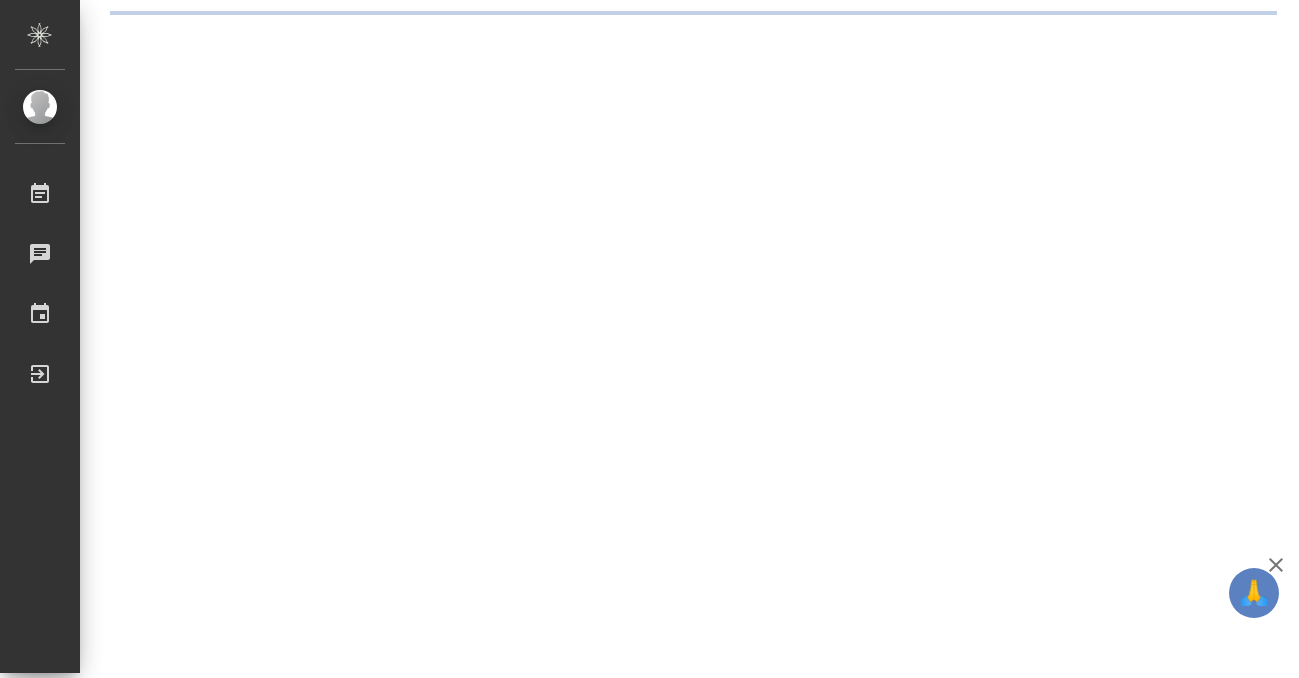 scroll, scrollTop: 0, scrollLeft: 0, axis: both 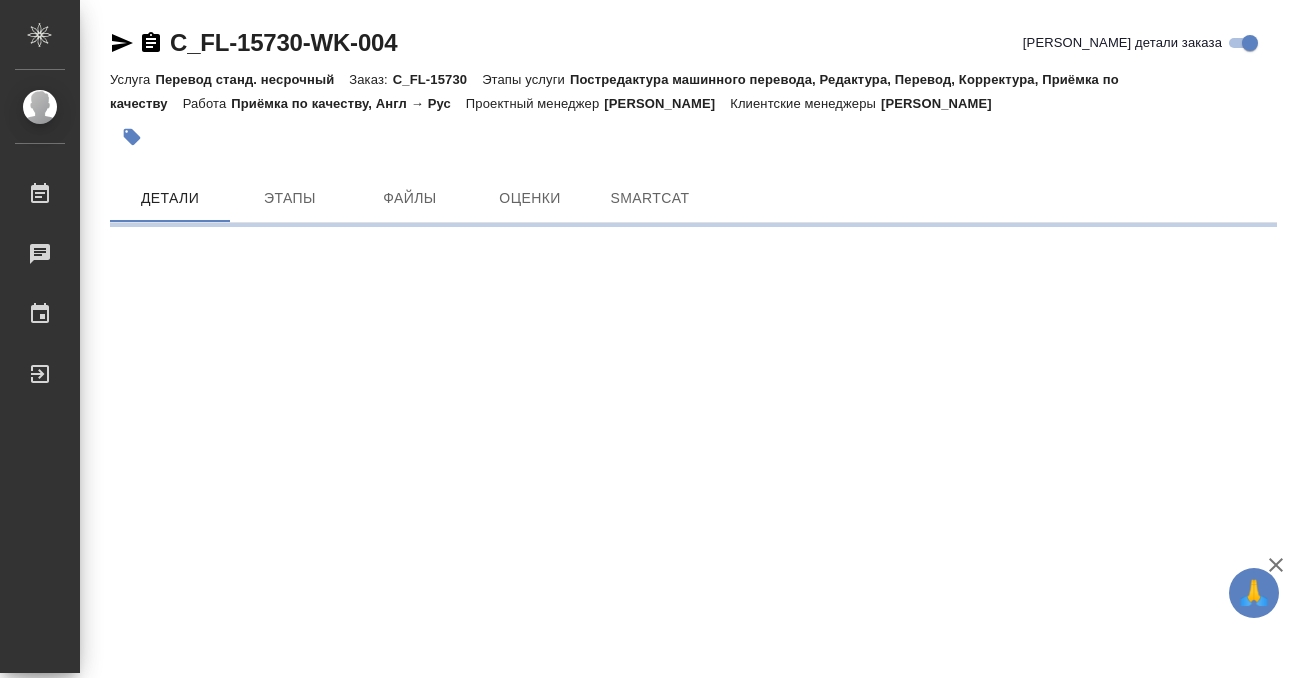 click on "Приёмка по качеству, Англ → Рус" at bounding box center [348, 103] 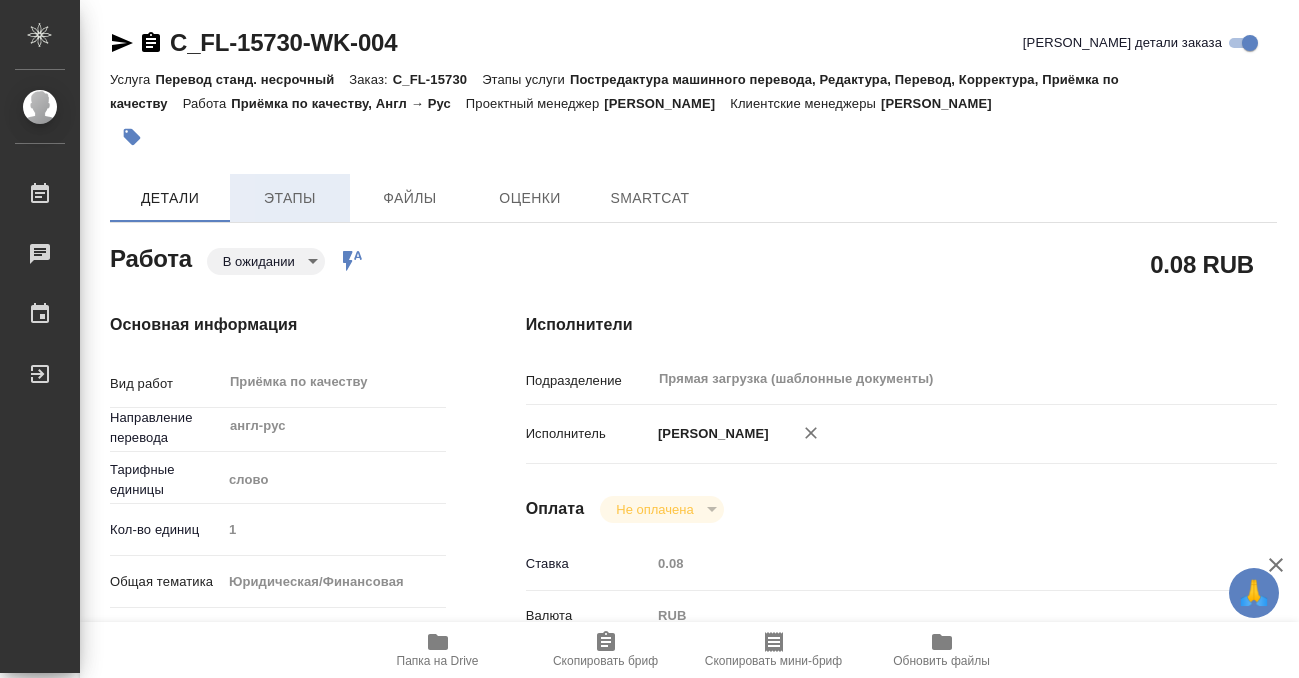 click on "Этапы" at bounding box center (290, 198) 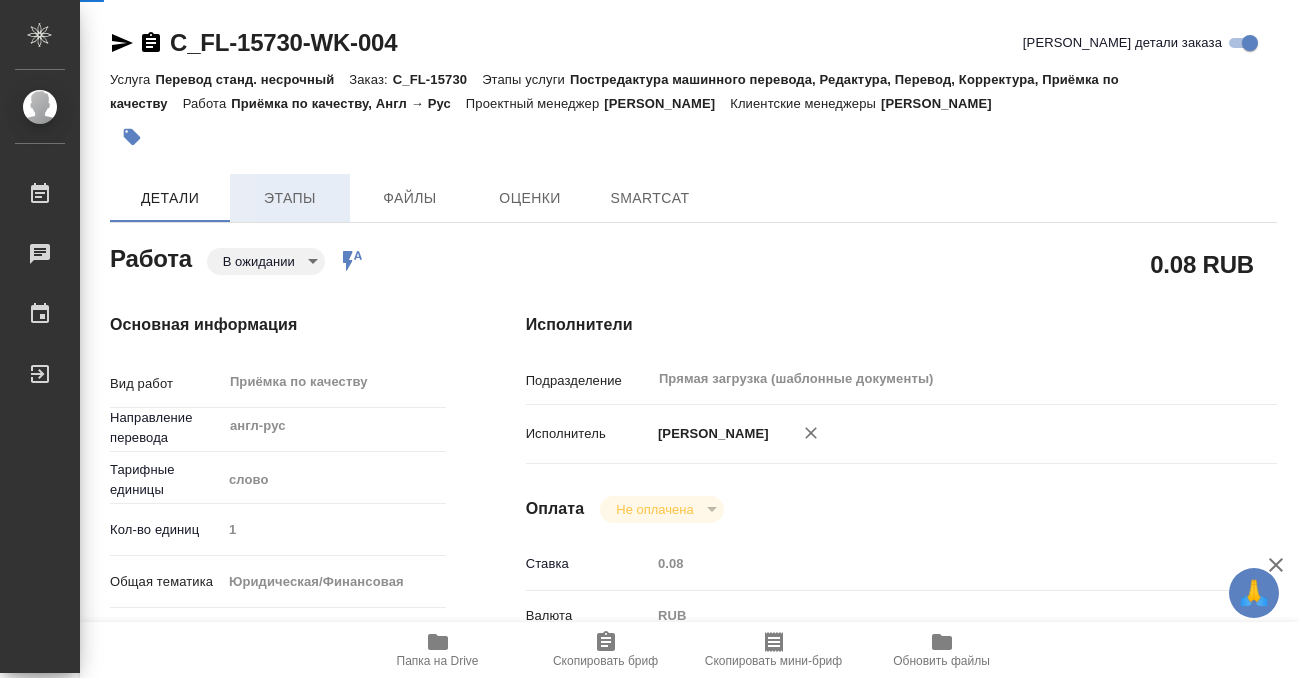 type on "x" 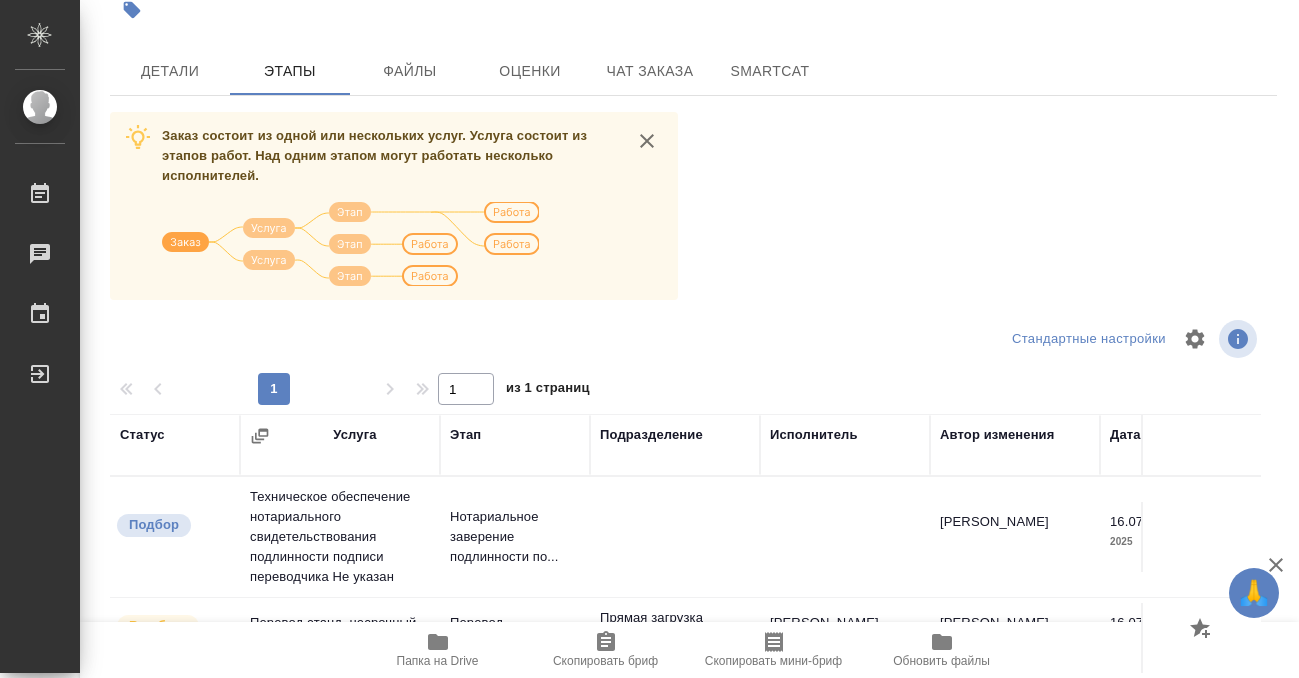 scroll, scrollTop: 364, scrollLeft: 0, axis: vertical 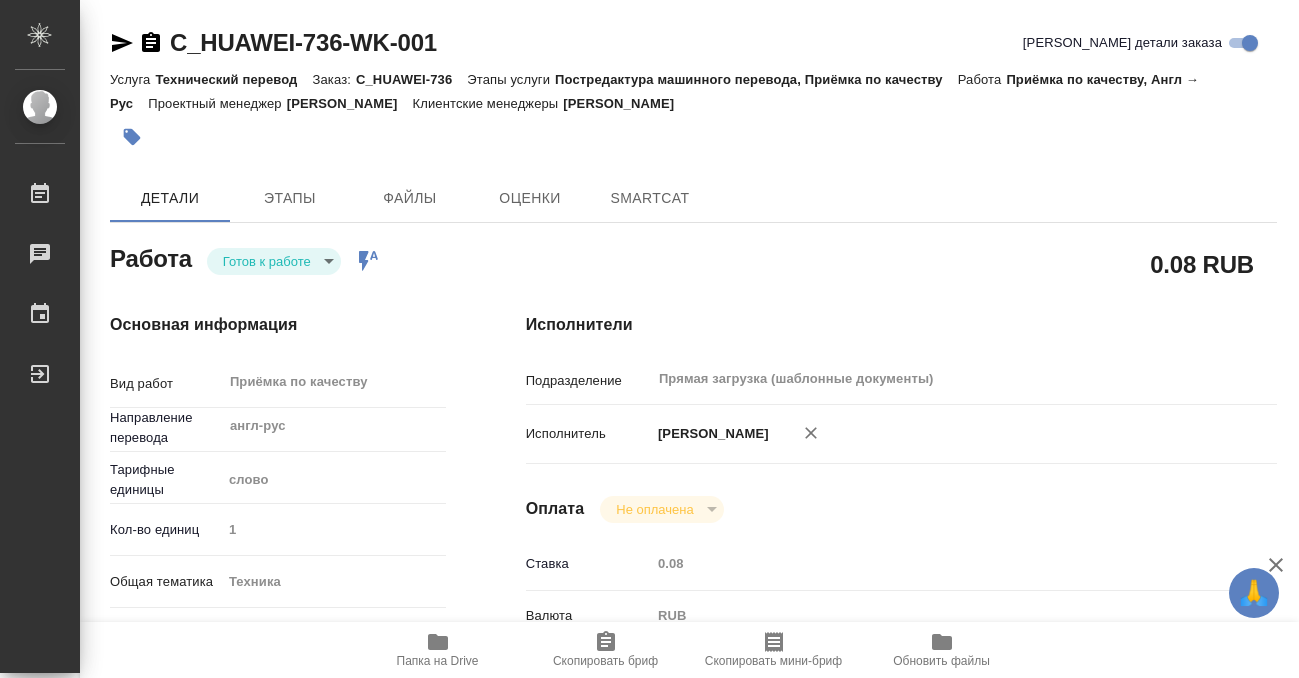 type on "x" 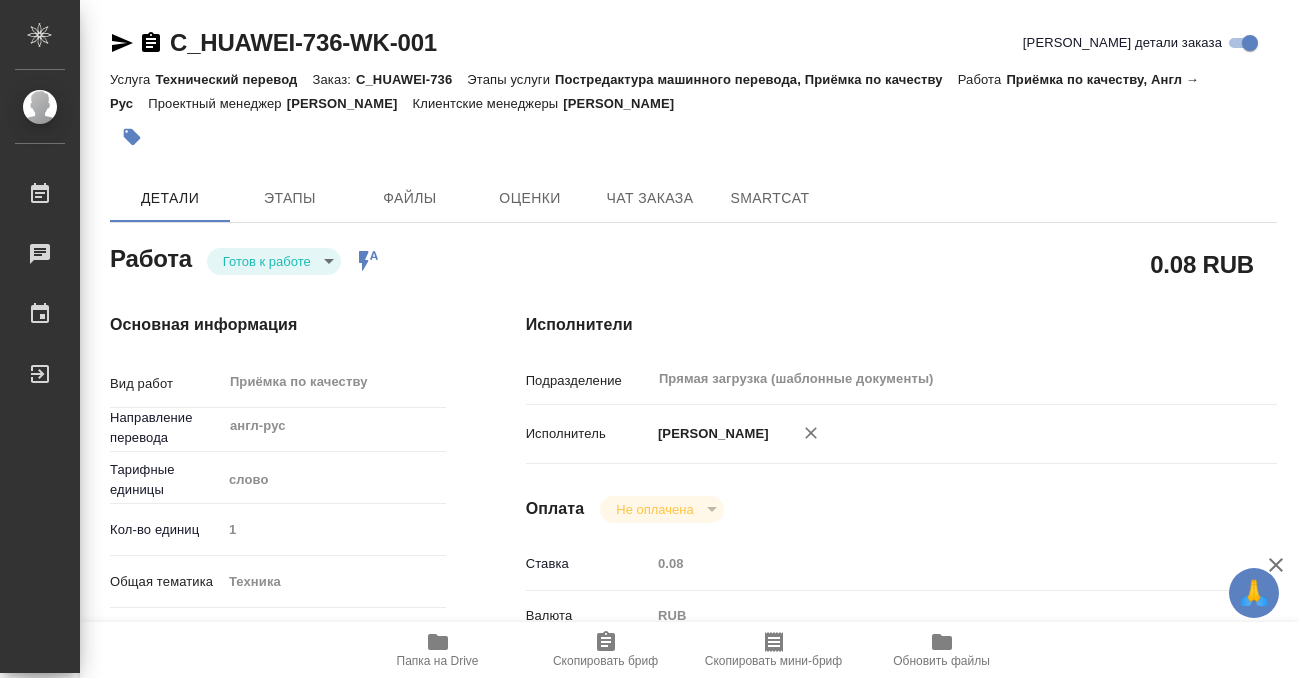 type on "x" 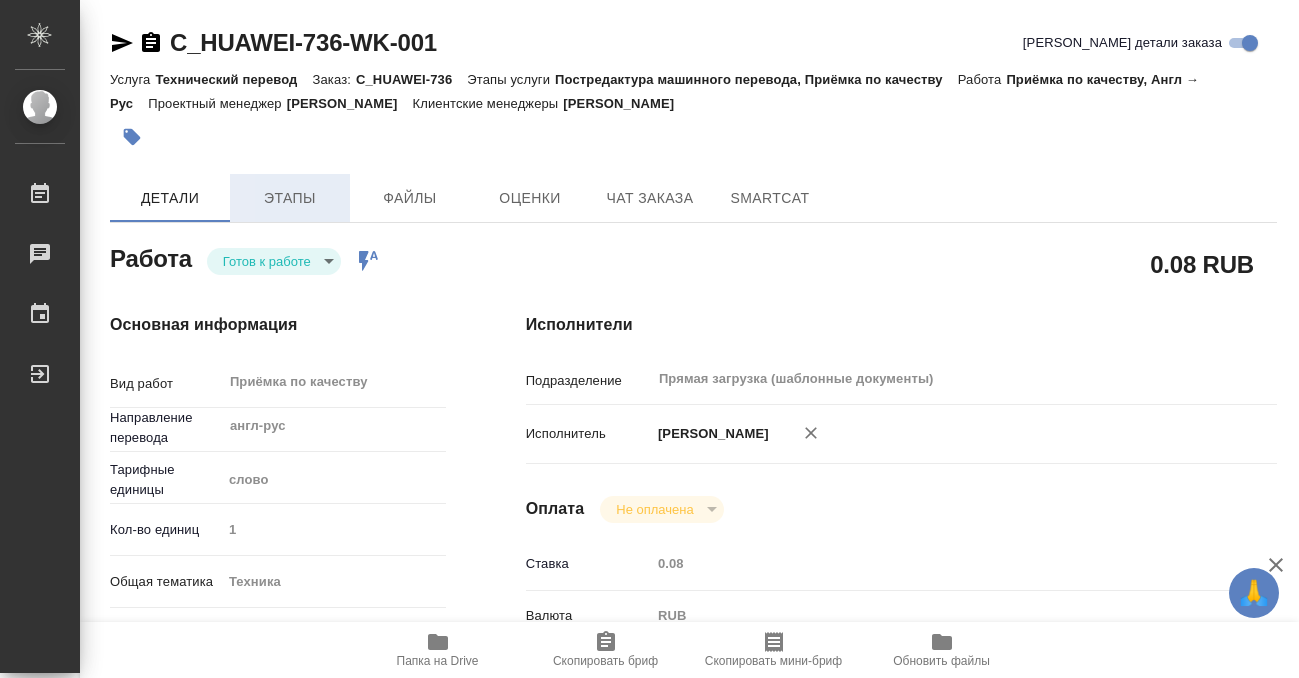click on "Этапы" at bounding box center (290, 198) 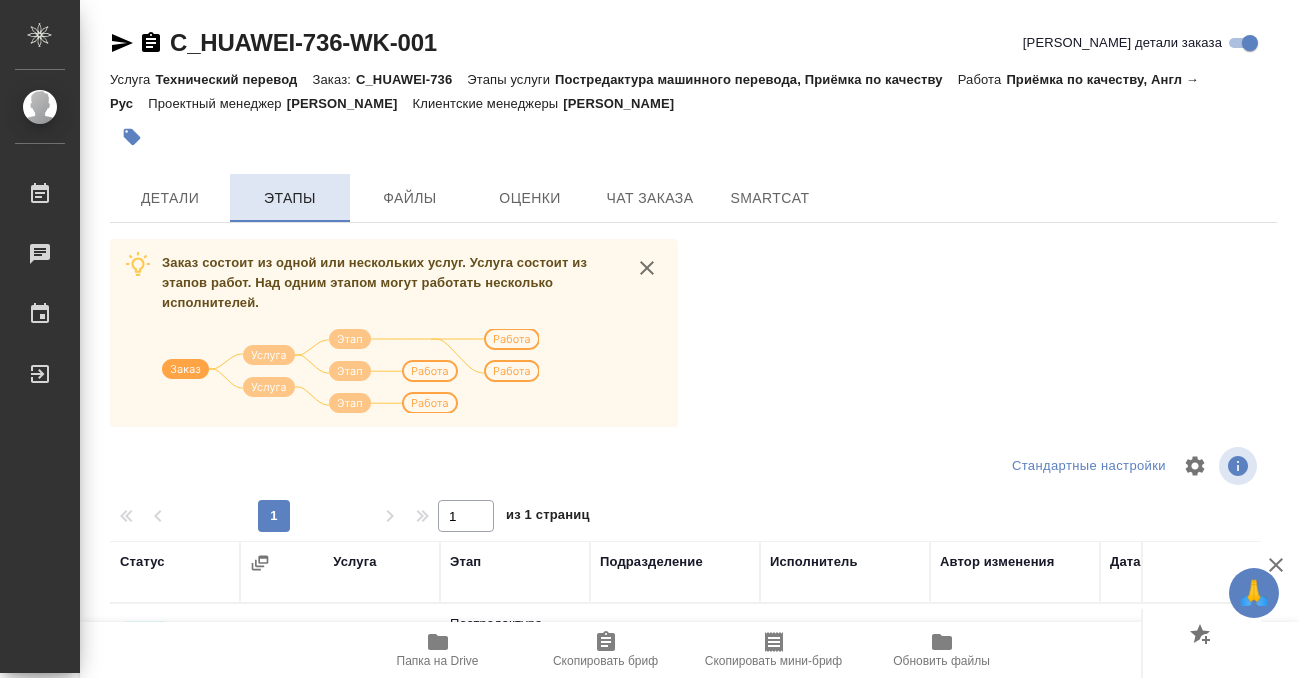 scroll, scrollTop: 364, scrollLeft: 0, axis: vertical 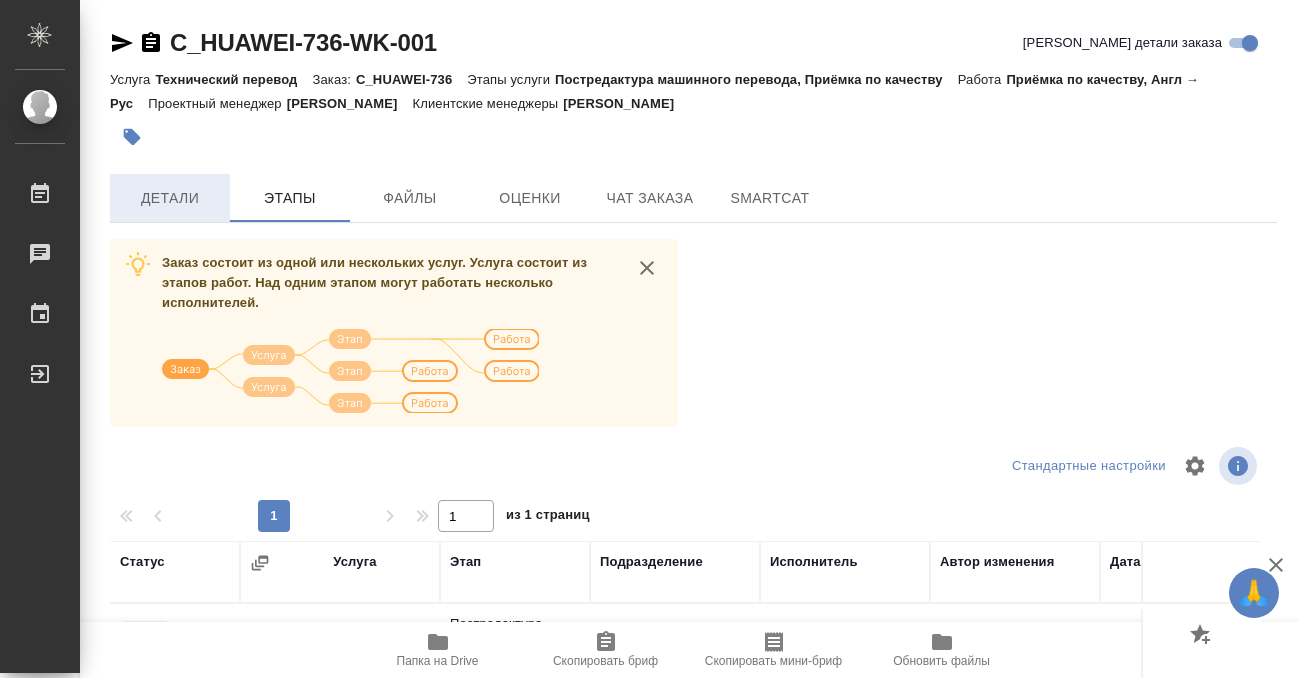 click on "Детали" at bounding box center [170, 198] 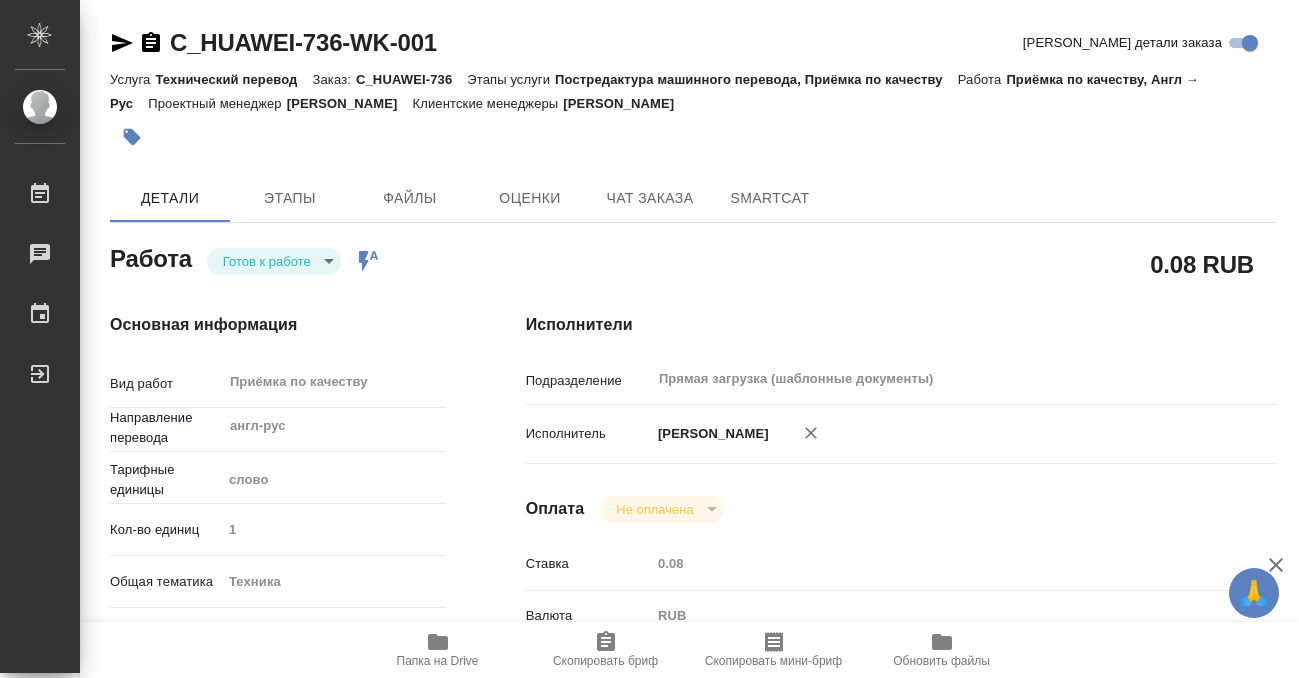 type on "x" 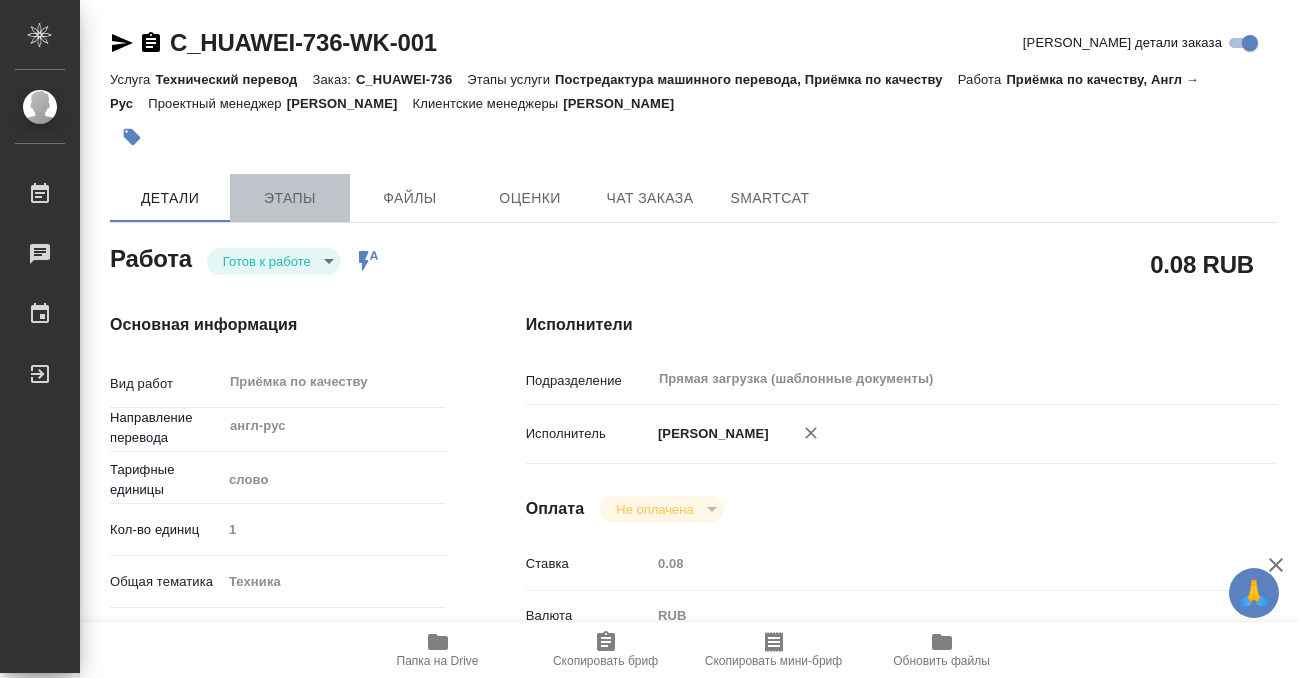 click on "Этапы" at bounding box center (290, 198) 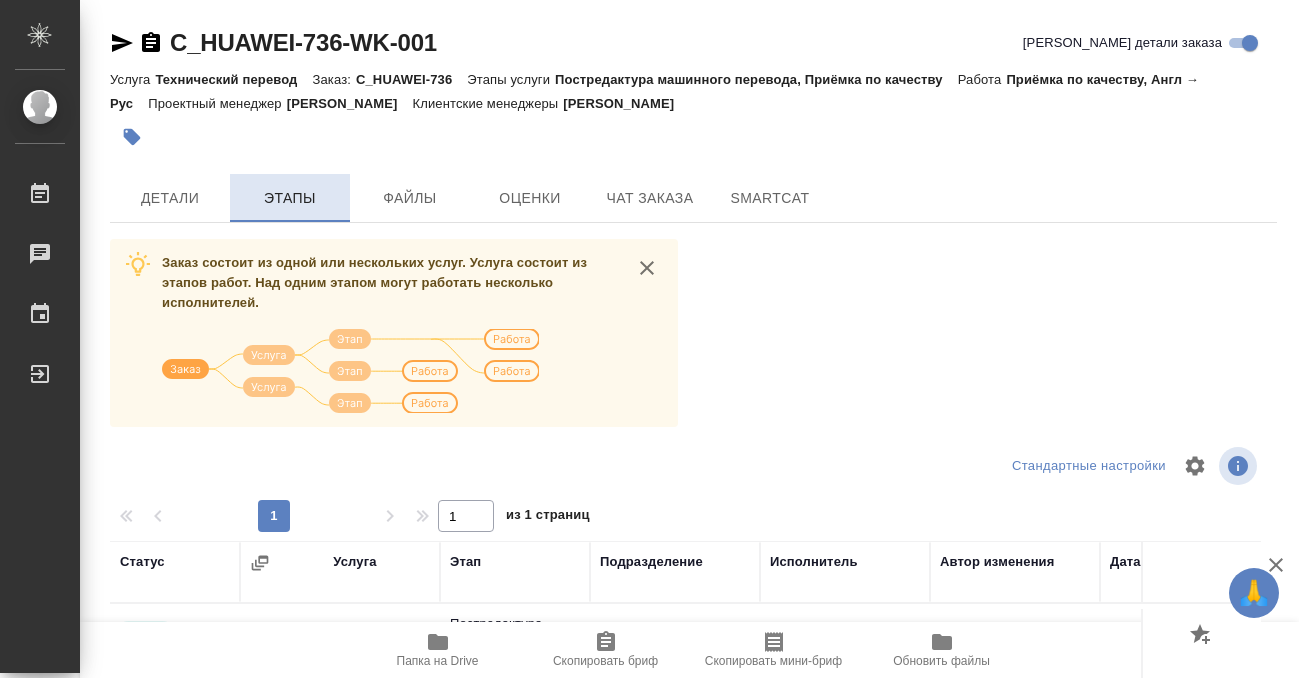 scroll, scrollTop: 364, scrollLeft: 0, axis: vertical 